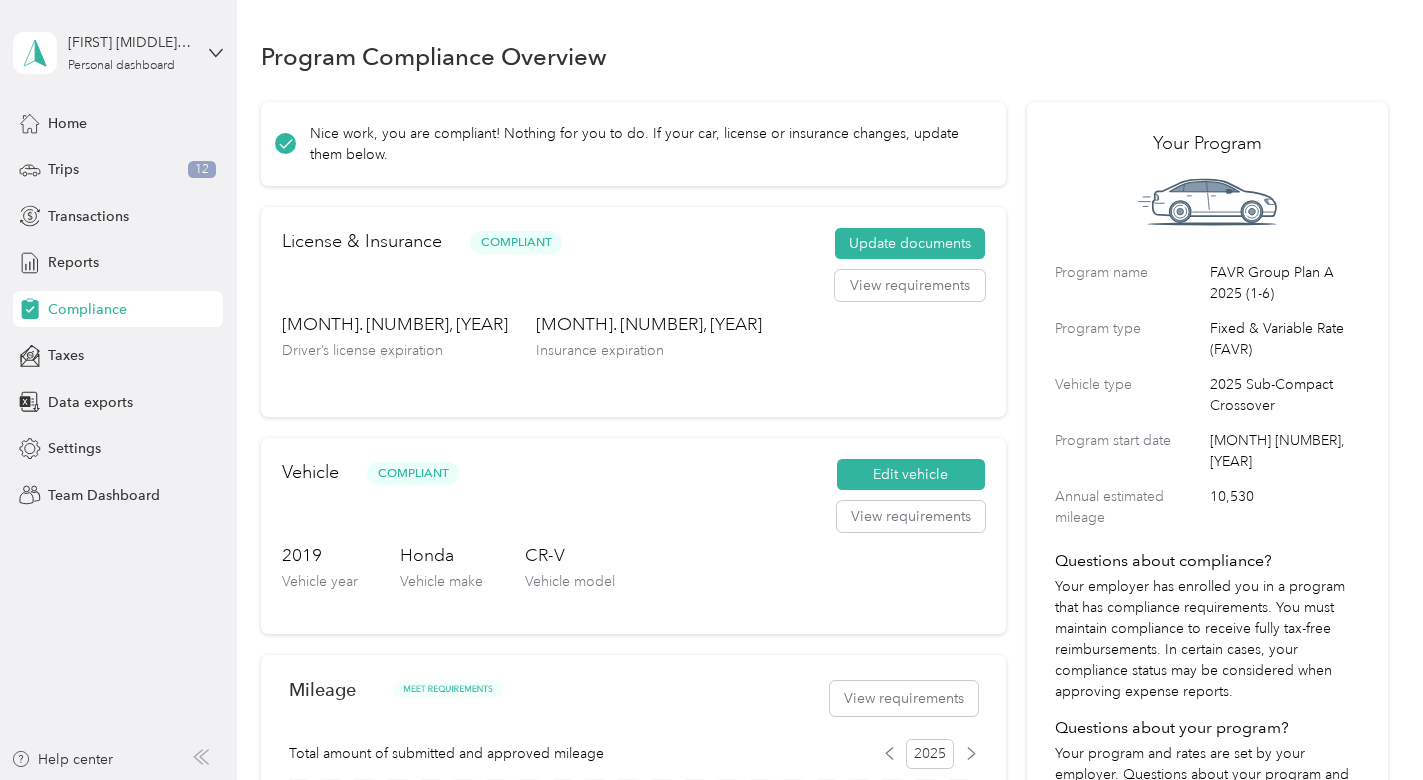 scroll, scrollTop: 0, scrollLeft: 0, axis: both 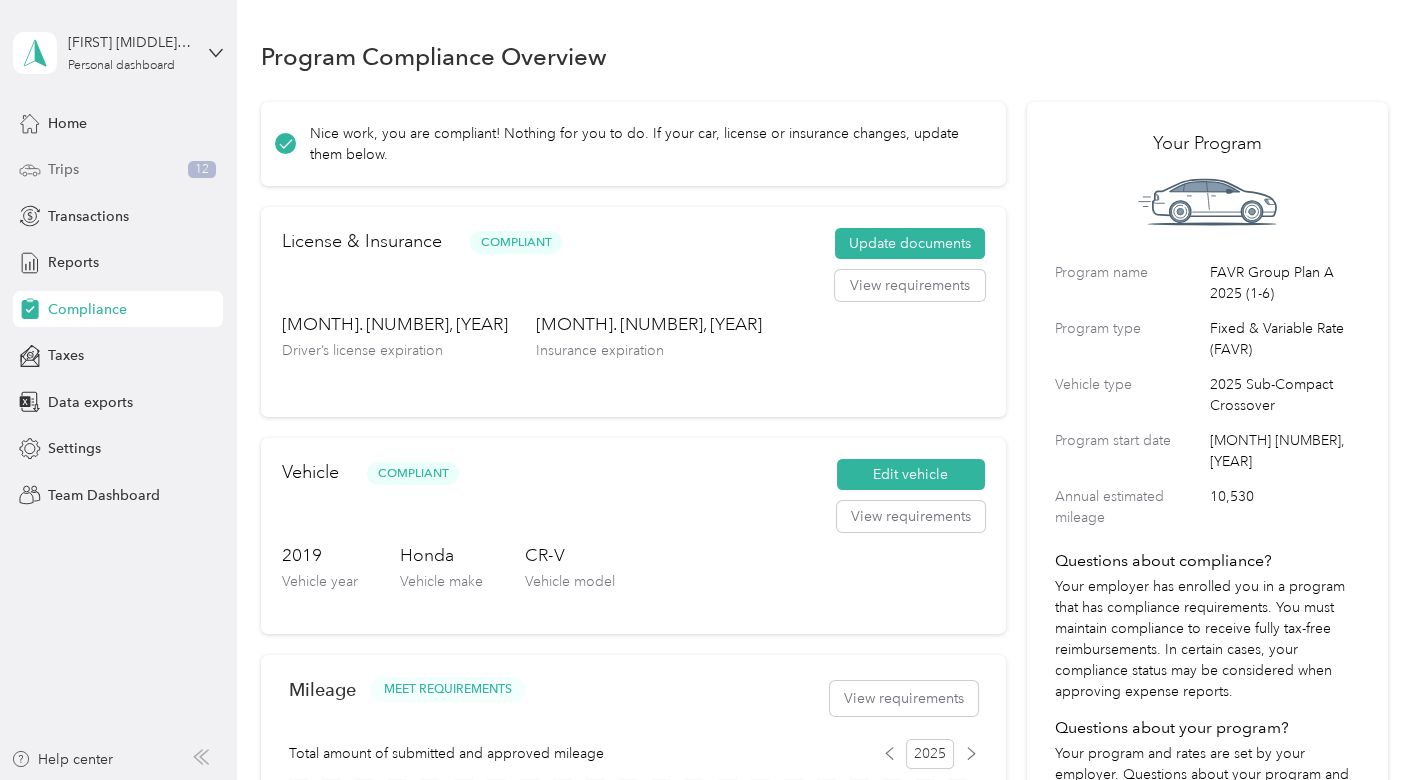 click on "Trips" at bounding box center [63, 169] 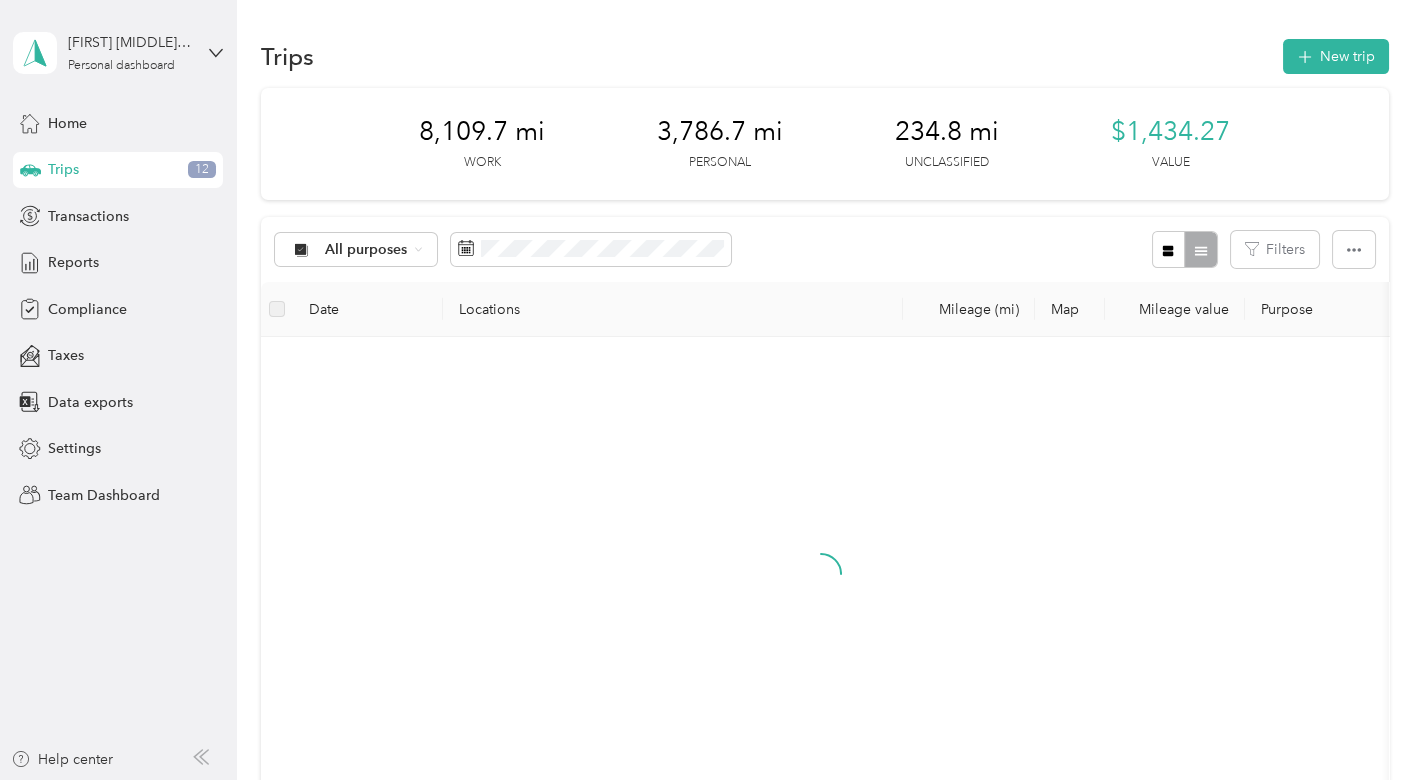 click at bounding box center [821, 591] 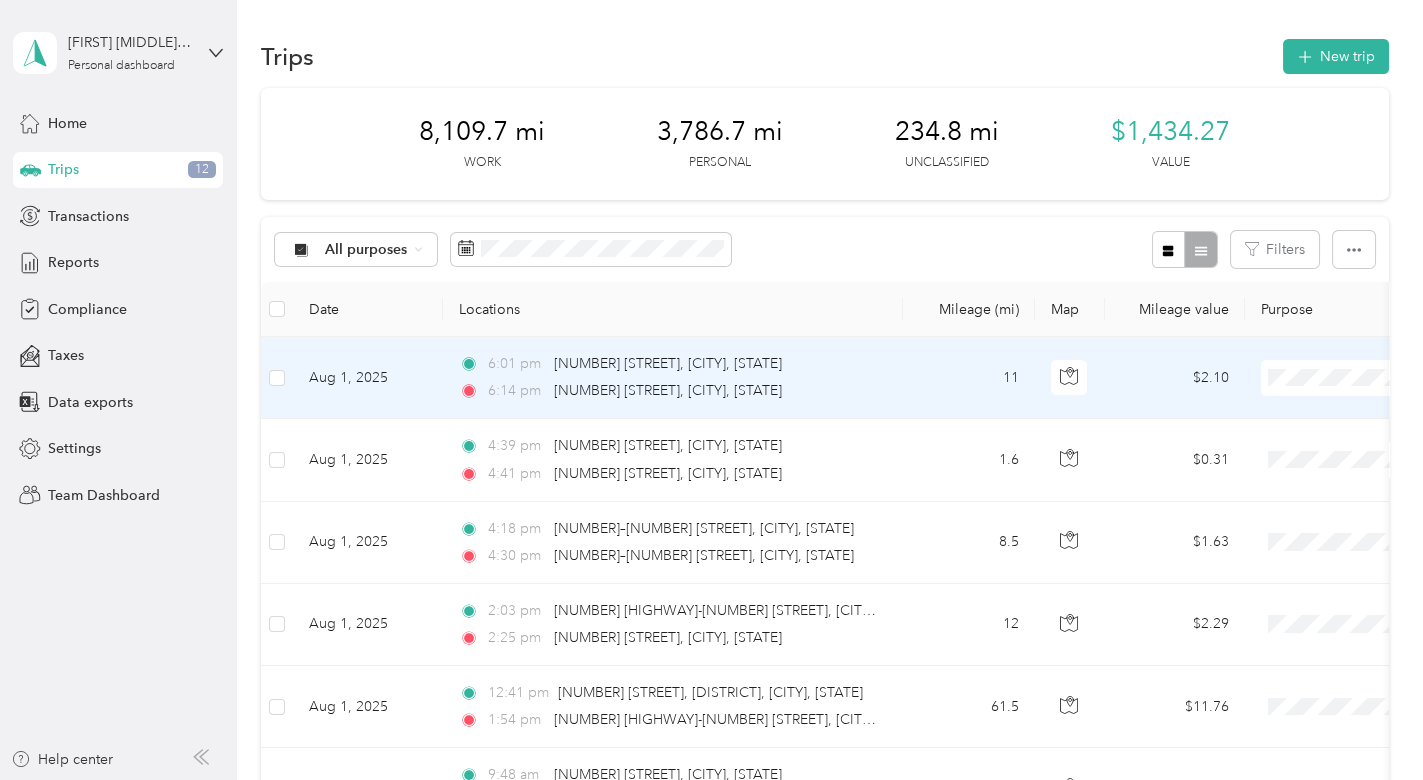 click on "Personal" at bounding box center [1316, 448] 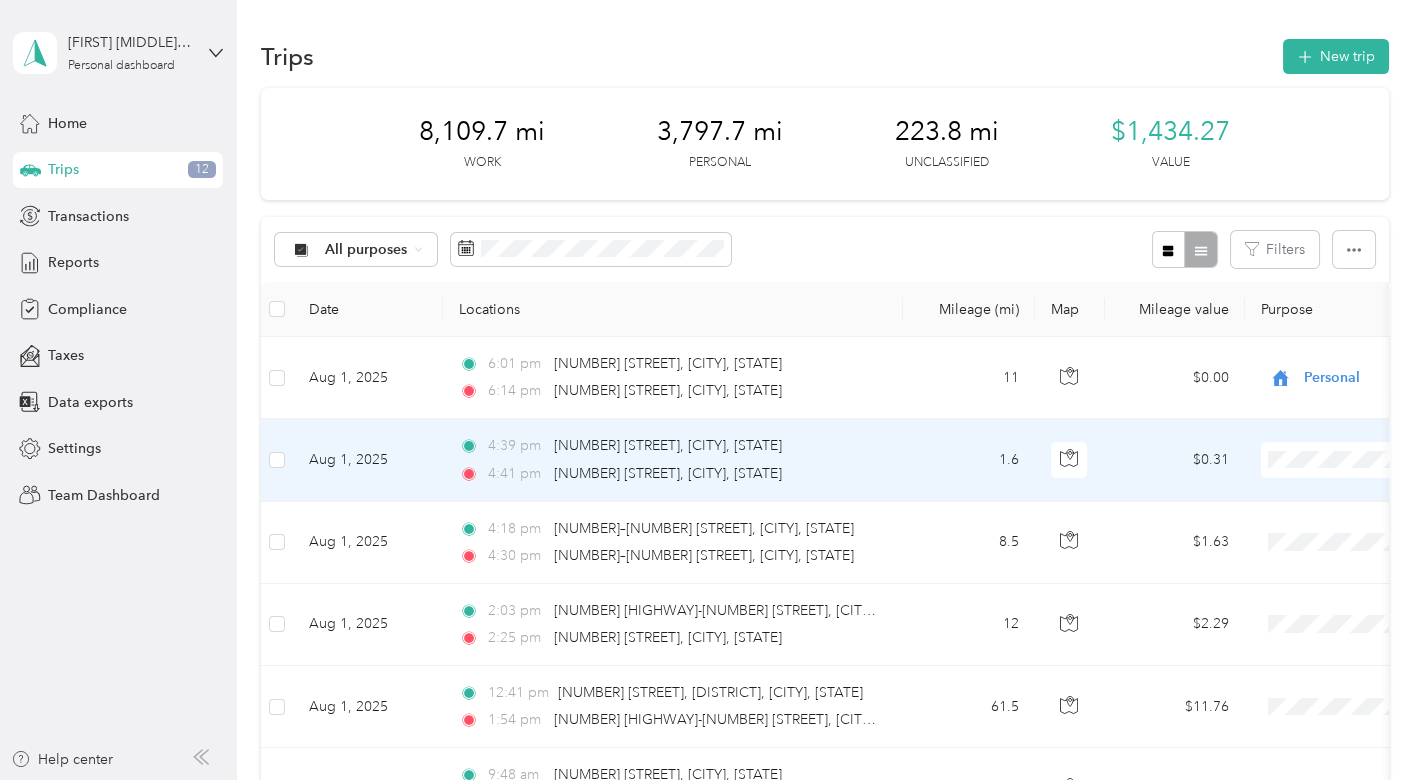 click on "Personal" at bounding box center [1316, 530] 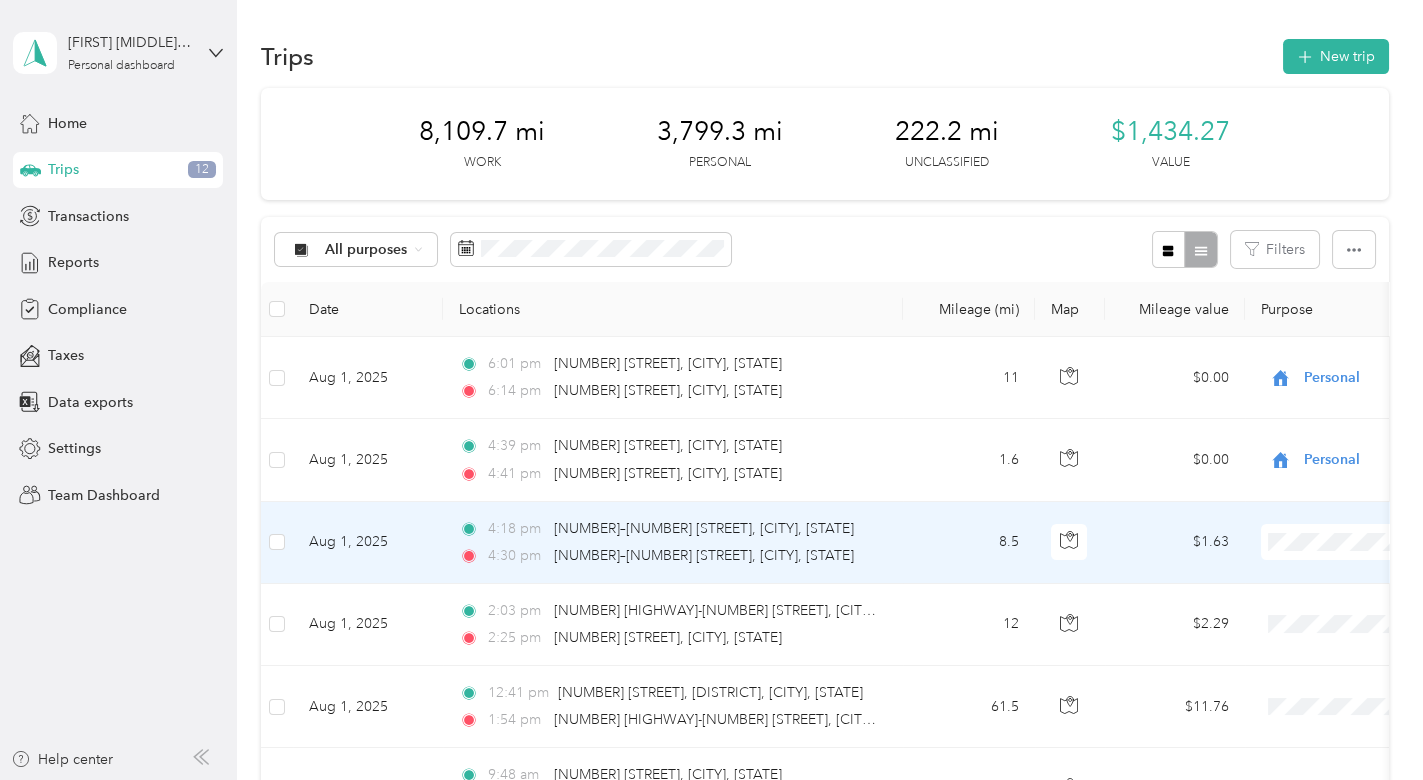 click on "Personal" at bounding box center (1316, 612) 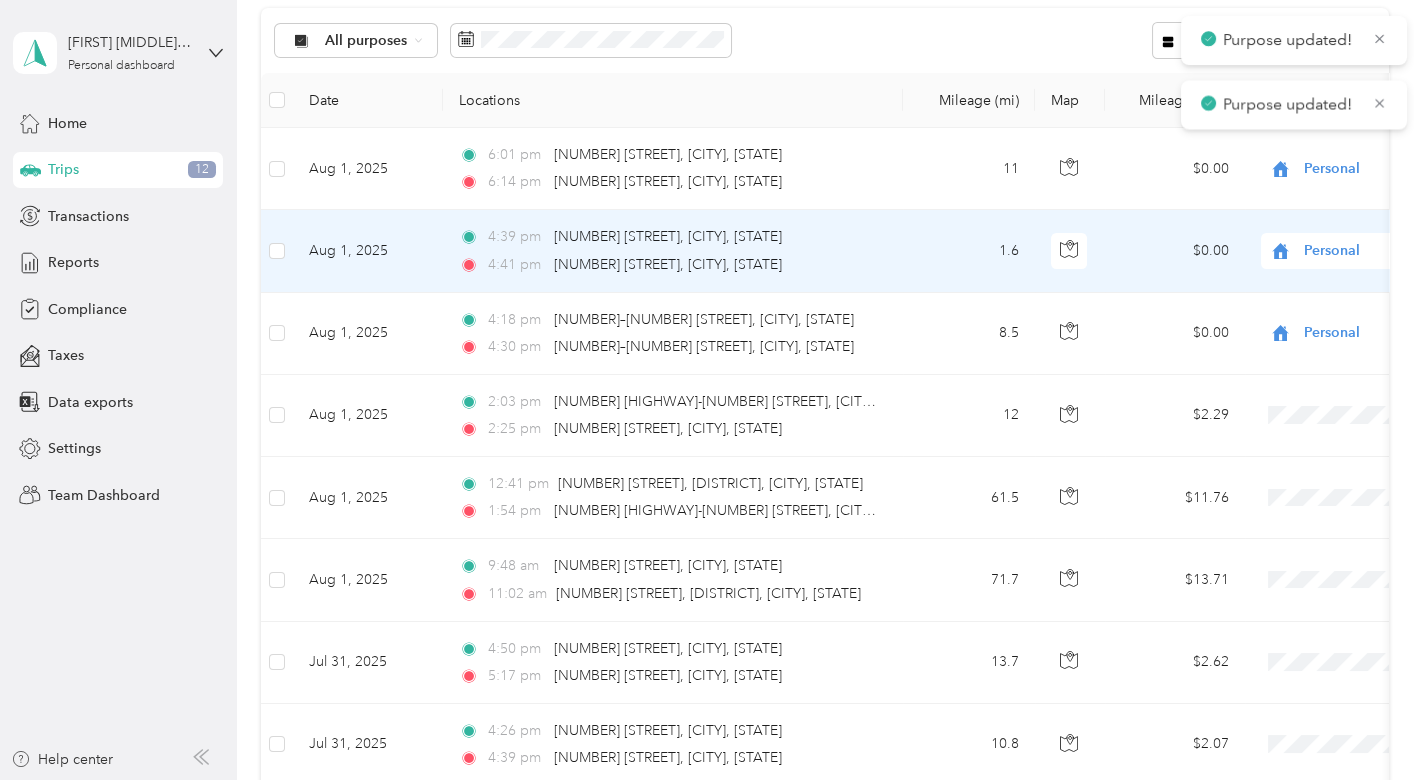 scroll, scrollTop: 222, scrollLeft: 0, axis: vertical 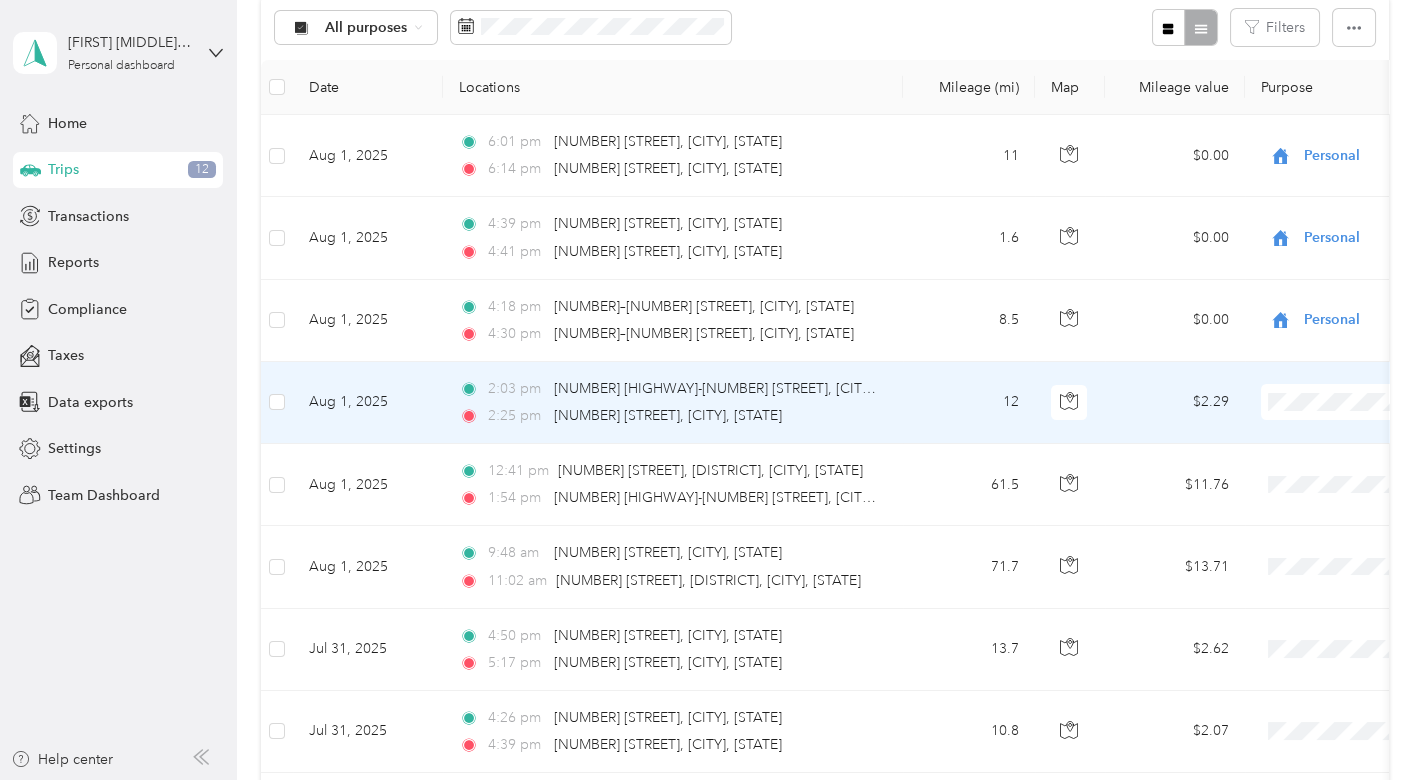 click on "Personal" at bounding box center [1316, 461] 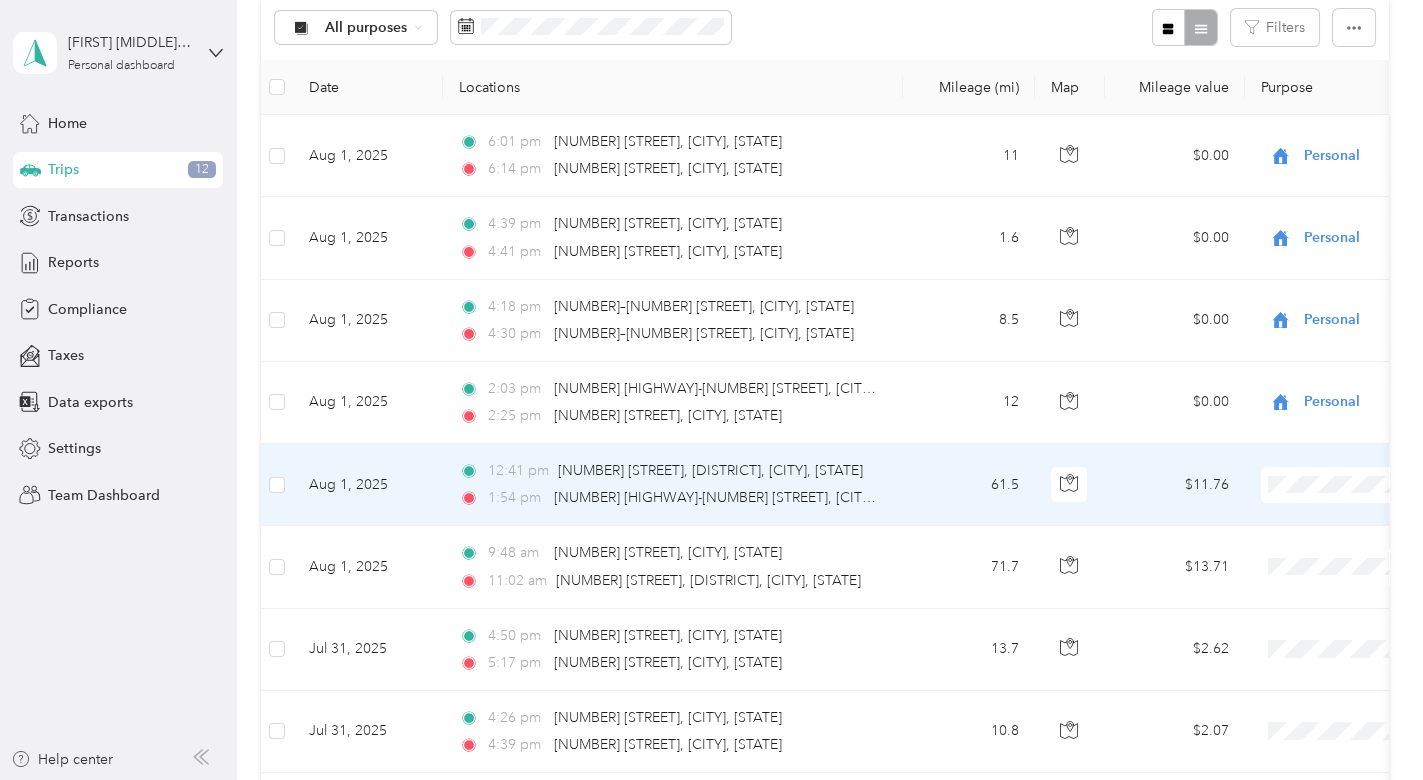 click on "School Specialty" at bounding box center (1316, 518) 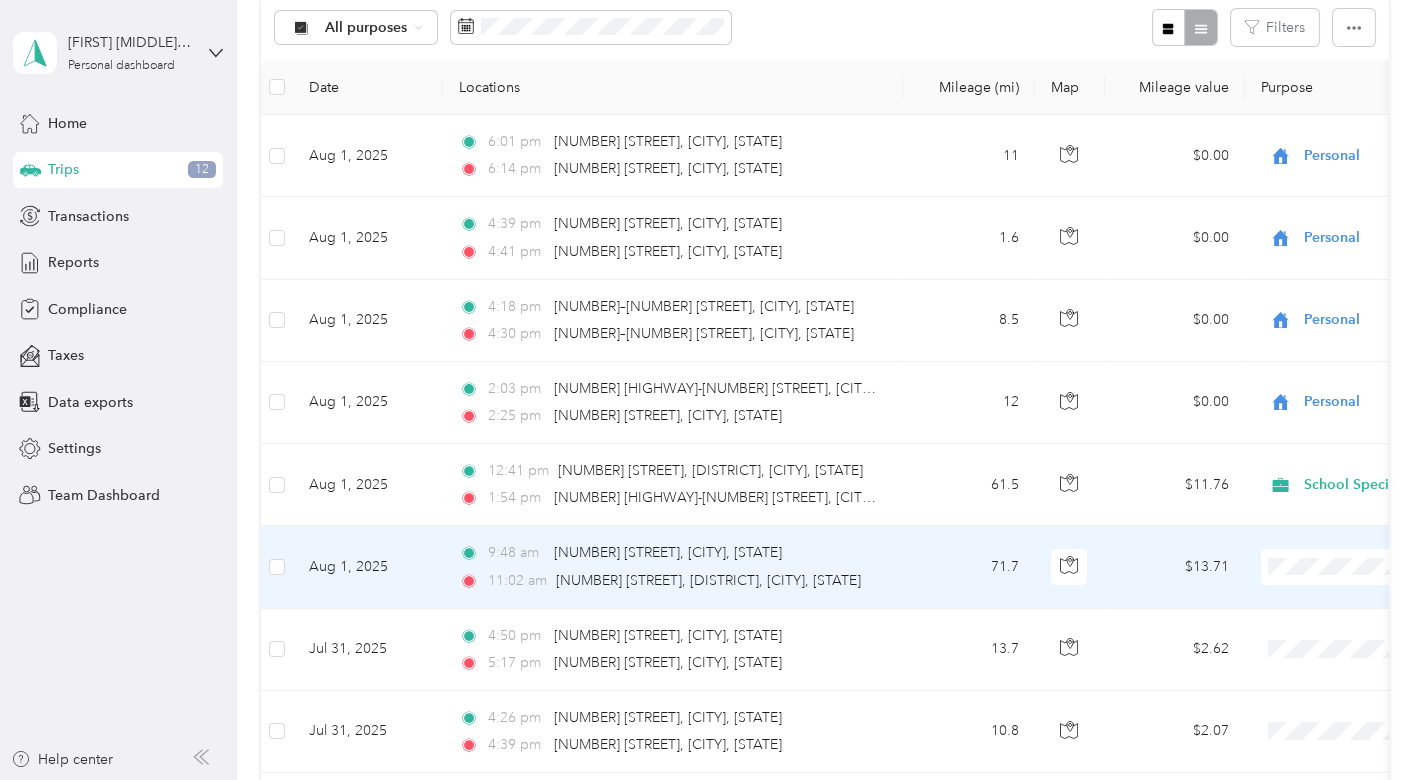 click on "School Specialty" at bounding box center [1316, 600] 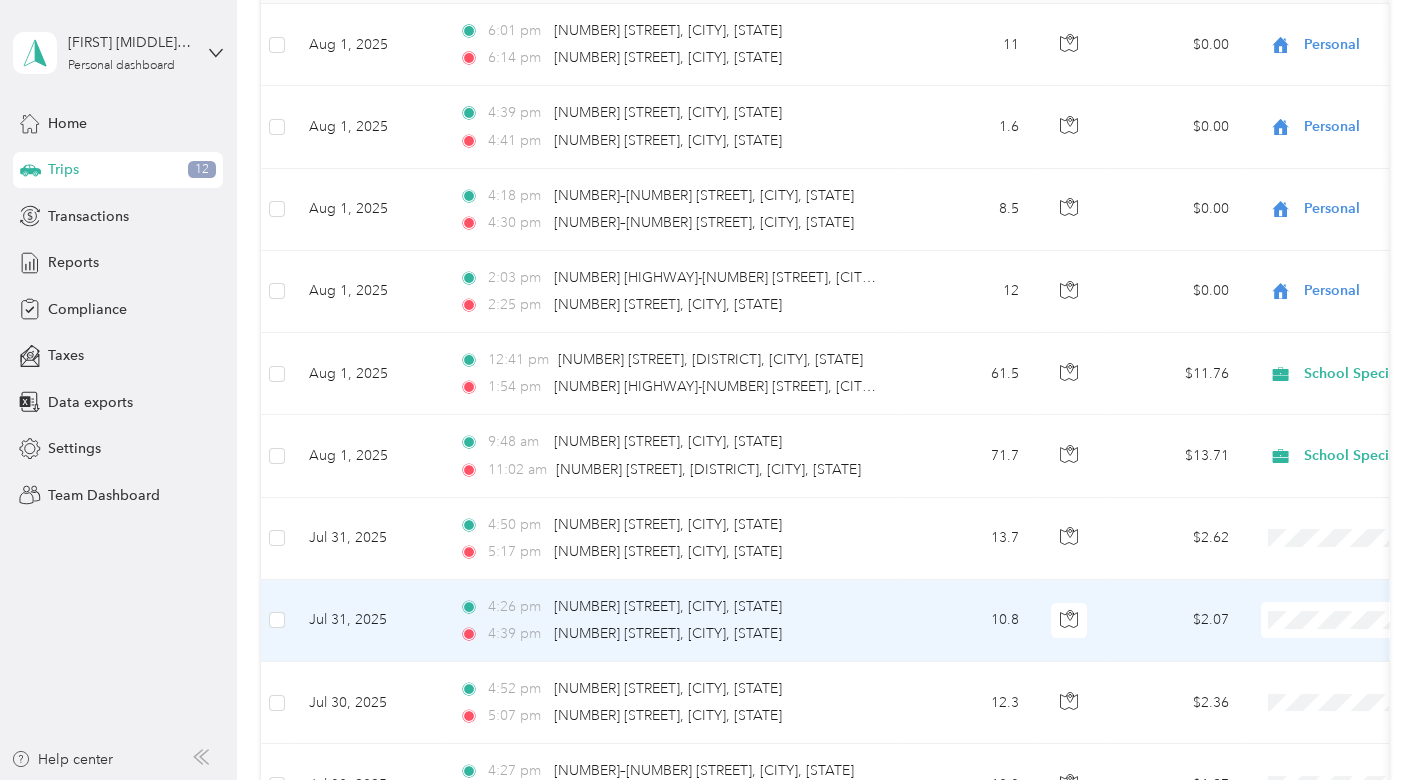 scroll, scrollTop: 444, scrollLeft: 0, axis: vertical 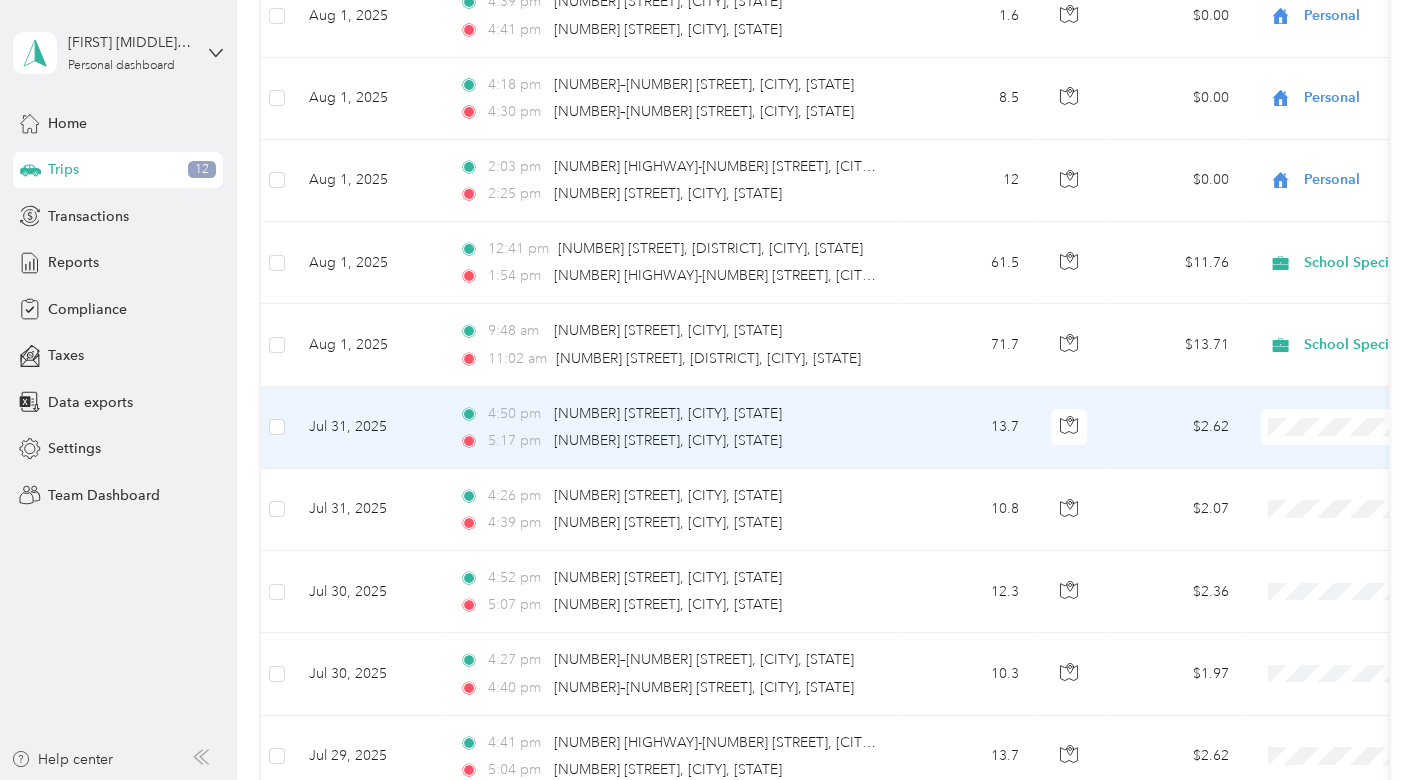 click on "Personal" at bounding box center [1316, 495] 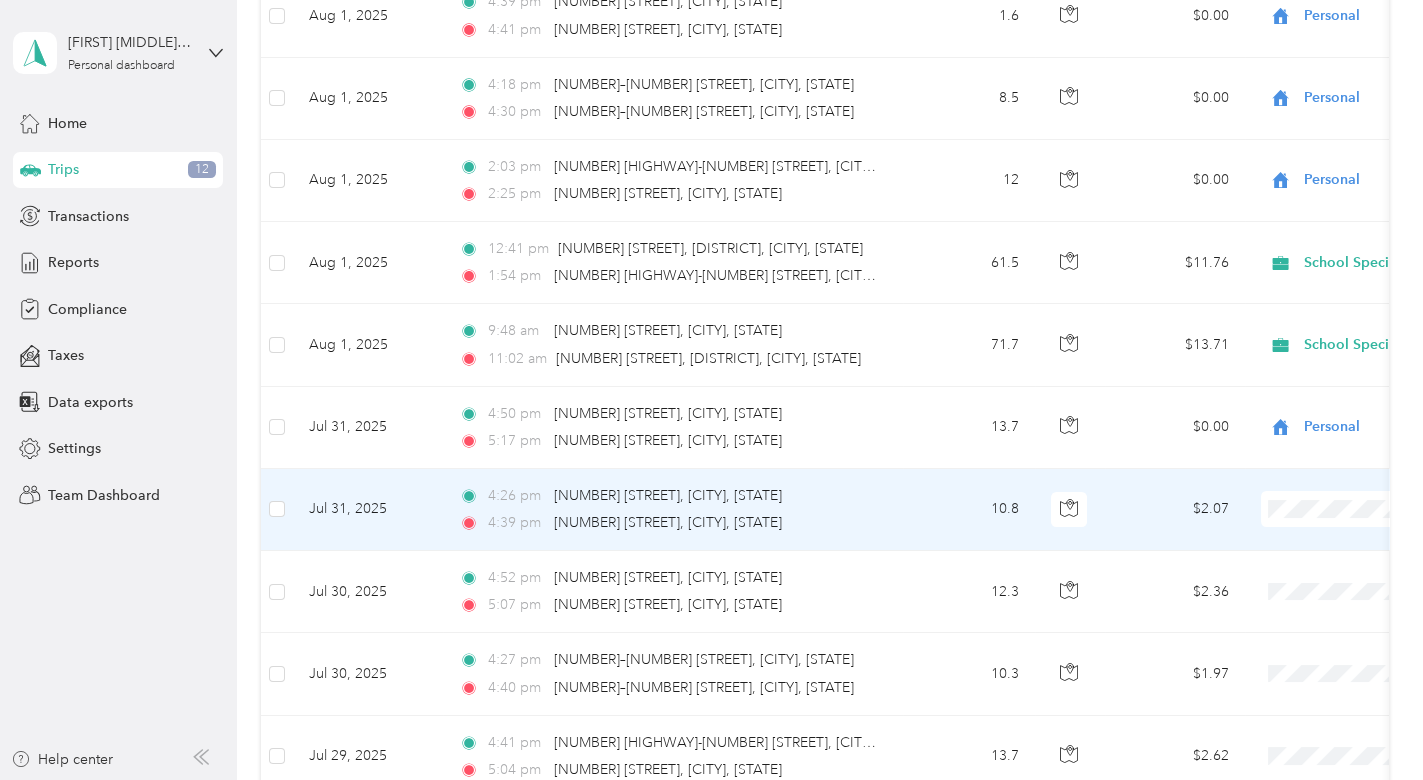 click on "Personal" at bounding box center [1316, 574] 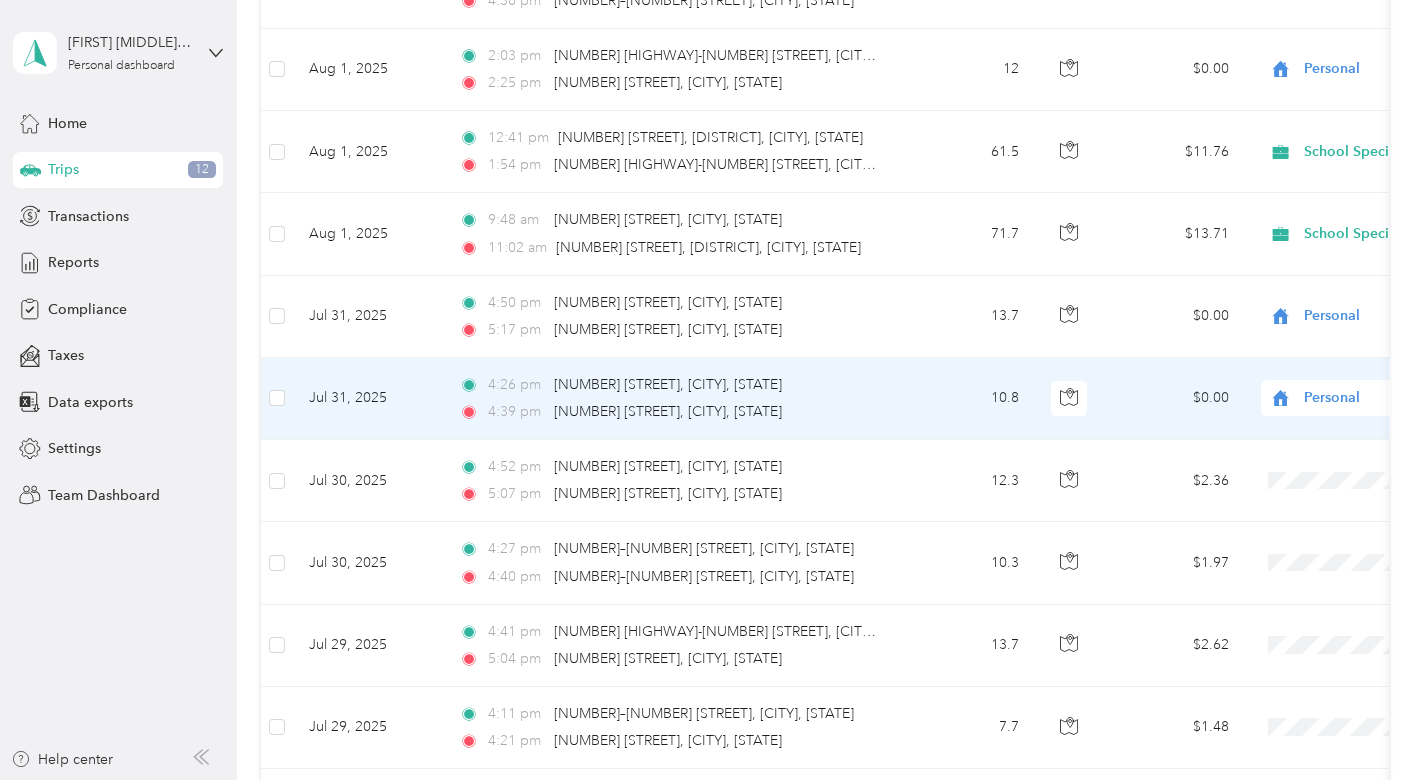 scroll, scrollTop: 666, scrollLeft: 0, axis: vertical 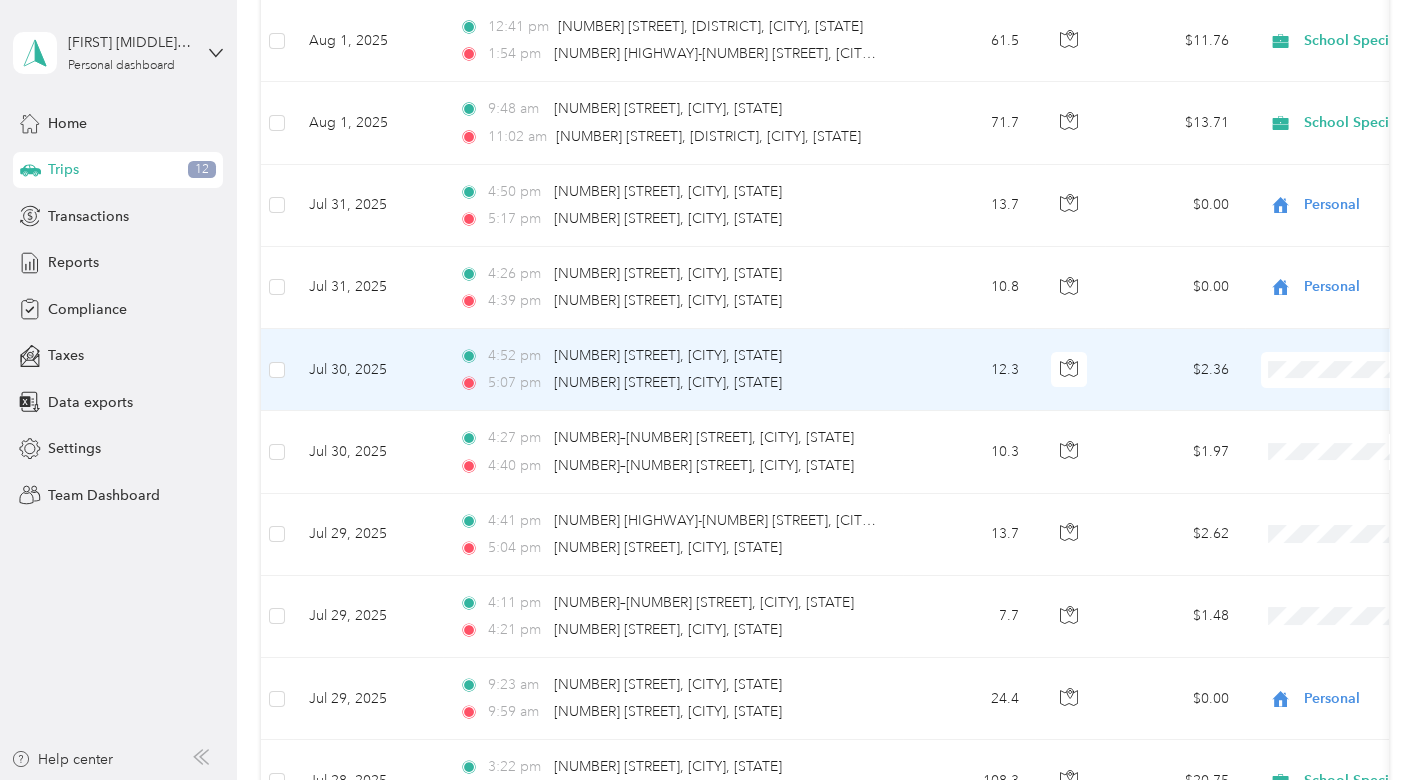 click on "Personal" at bounding box center [1299, 435] 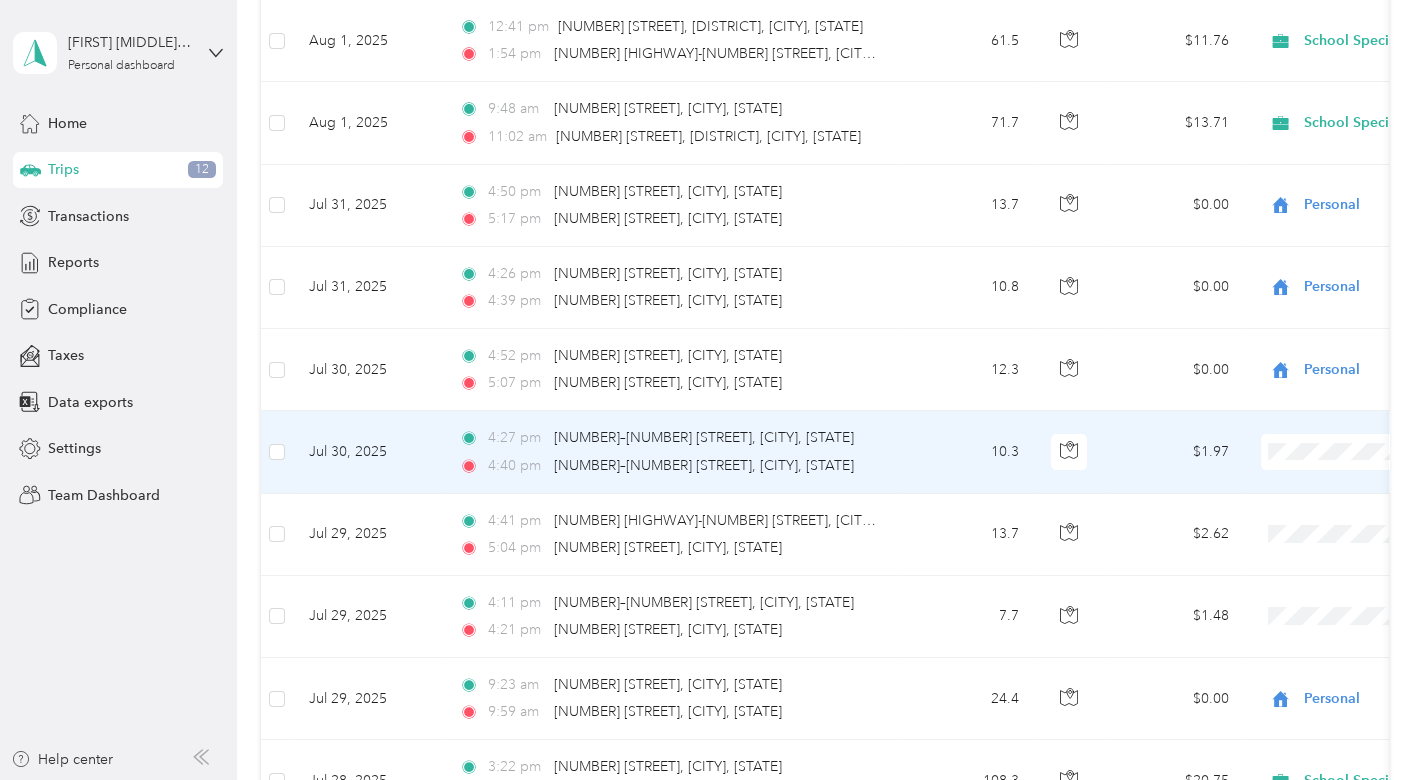click on "Personal" at bounding box center [1316, 516] 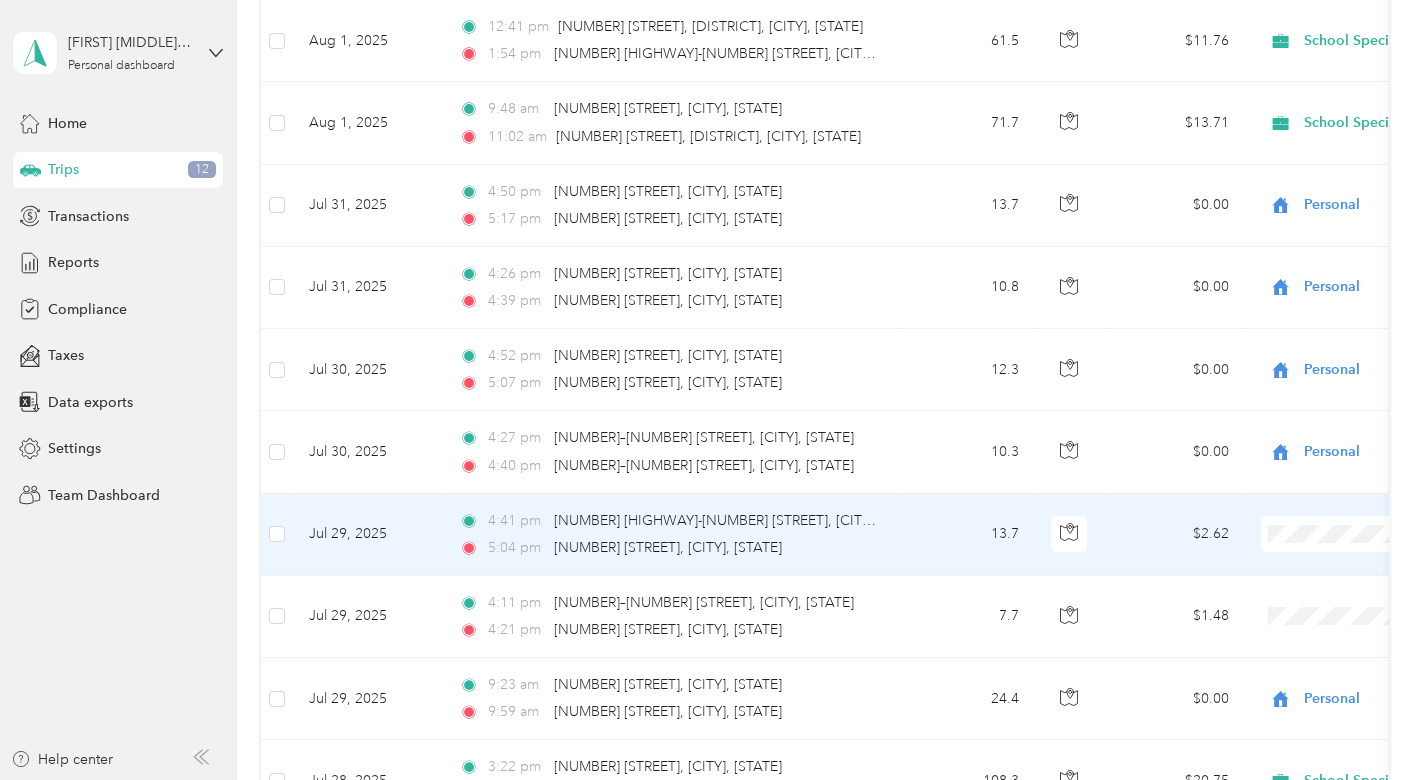 click on "Personal" at bounding box center [1316, 589] 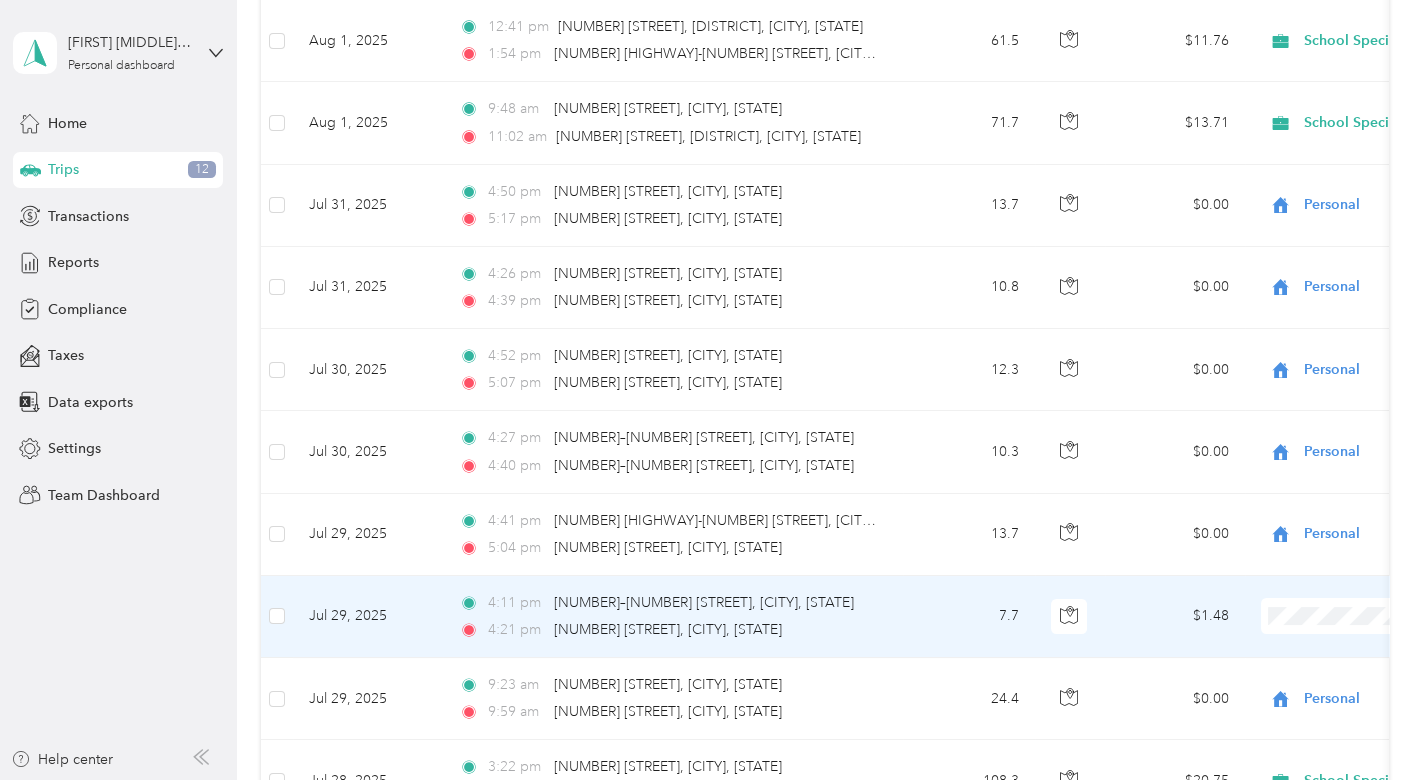 click on "Personal" at bounding box center (1316, 681) 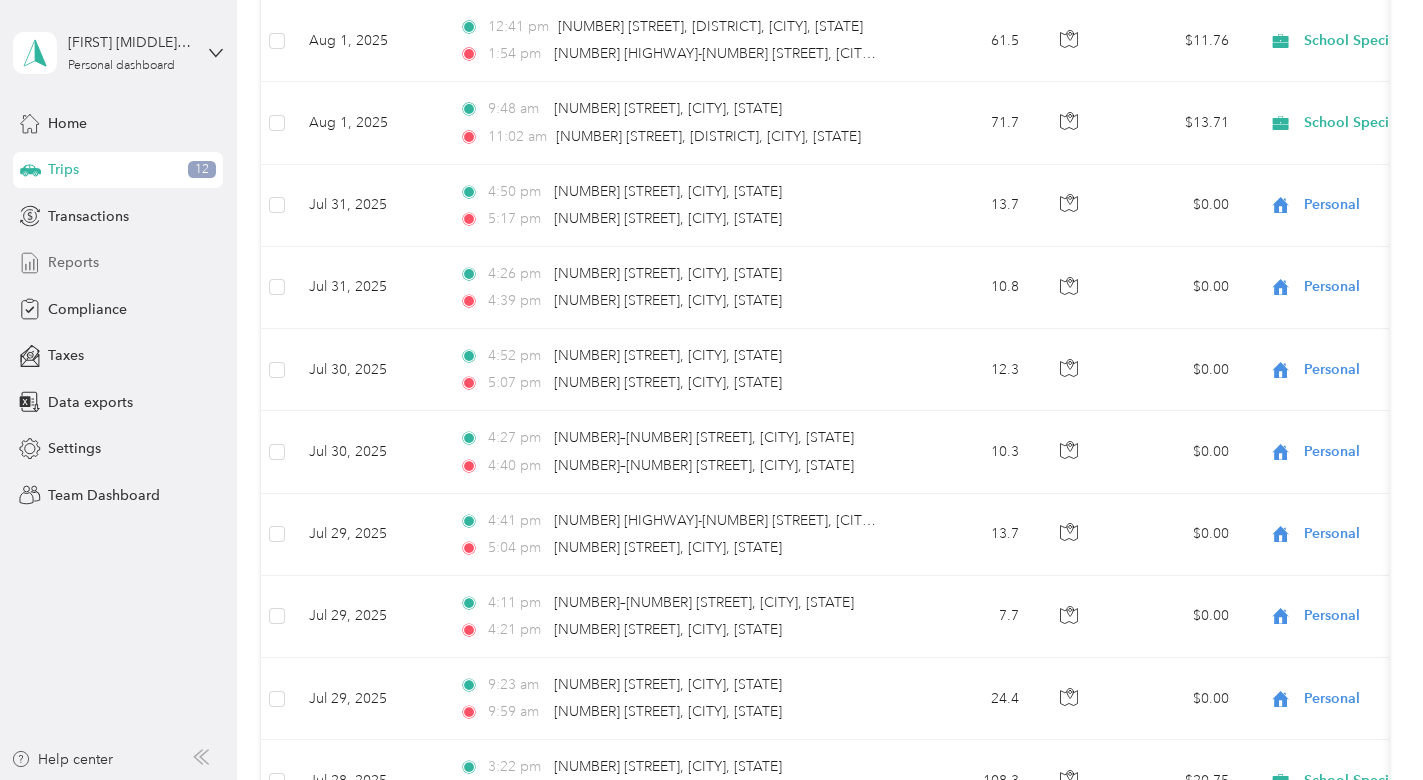 click on "Reports" at bounding box center [73, 262] 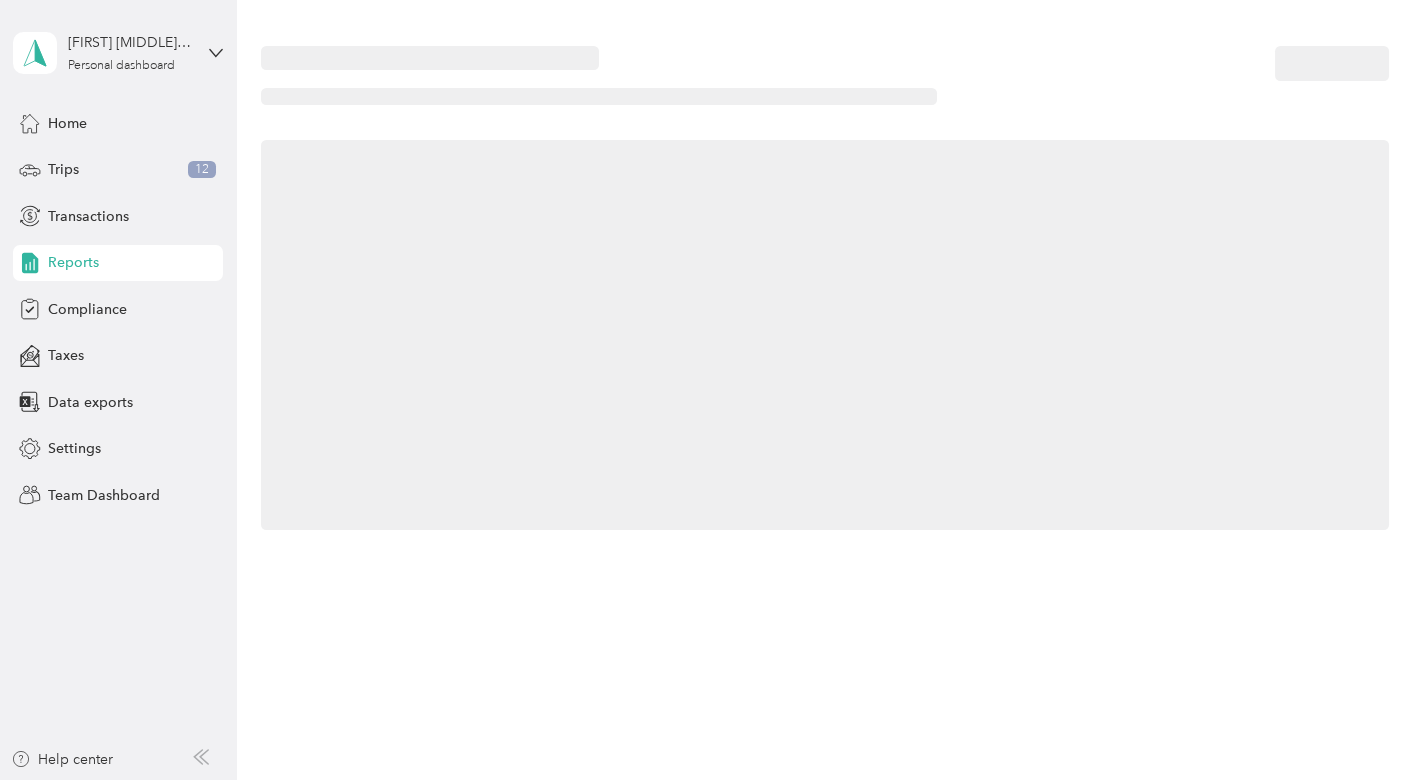 scroll, scrollTop: 0, scrollLeft: 0, axis: both 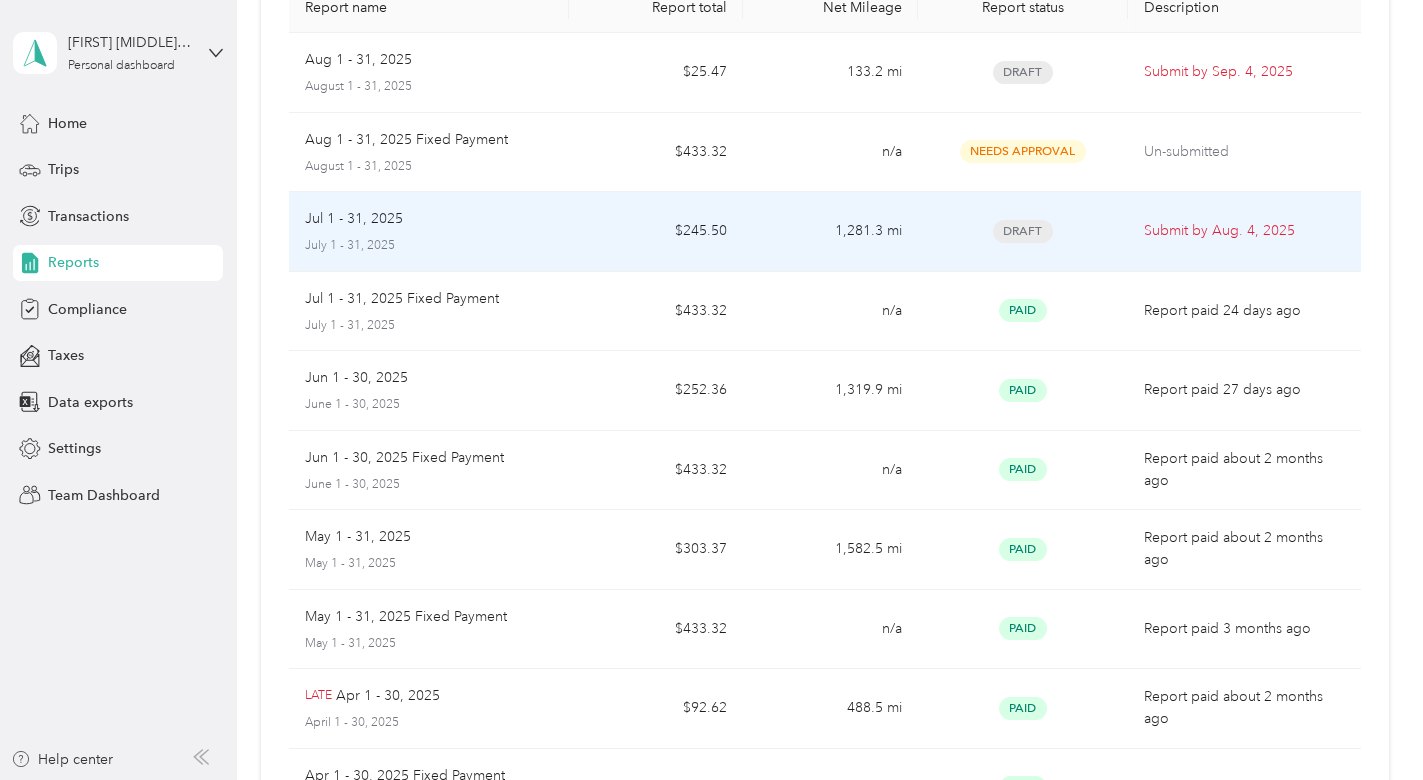 click on "Submit  by   Aug. 4, 2025" at bounding box center (1244, 231) 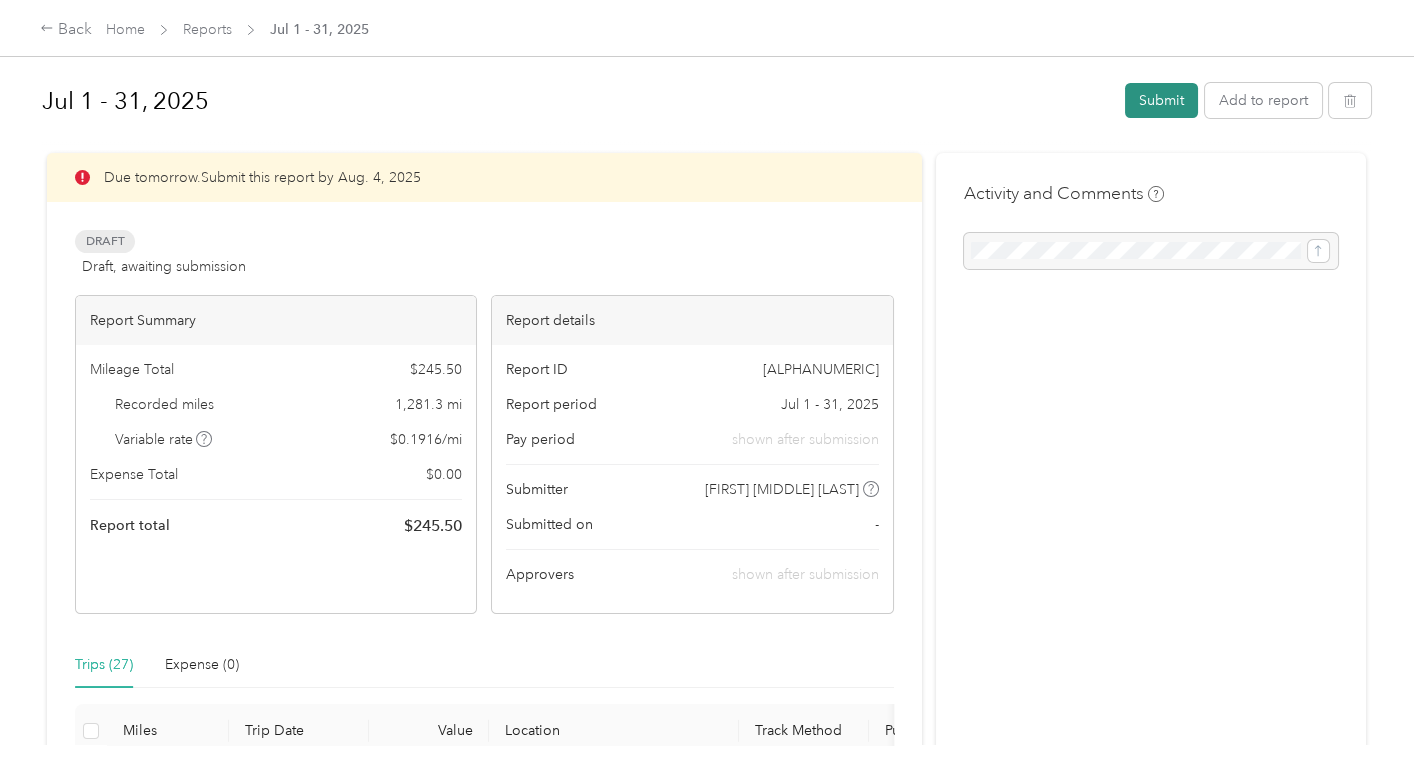 click on "Submit" at bounding box center [1161, 100] 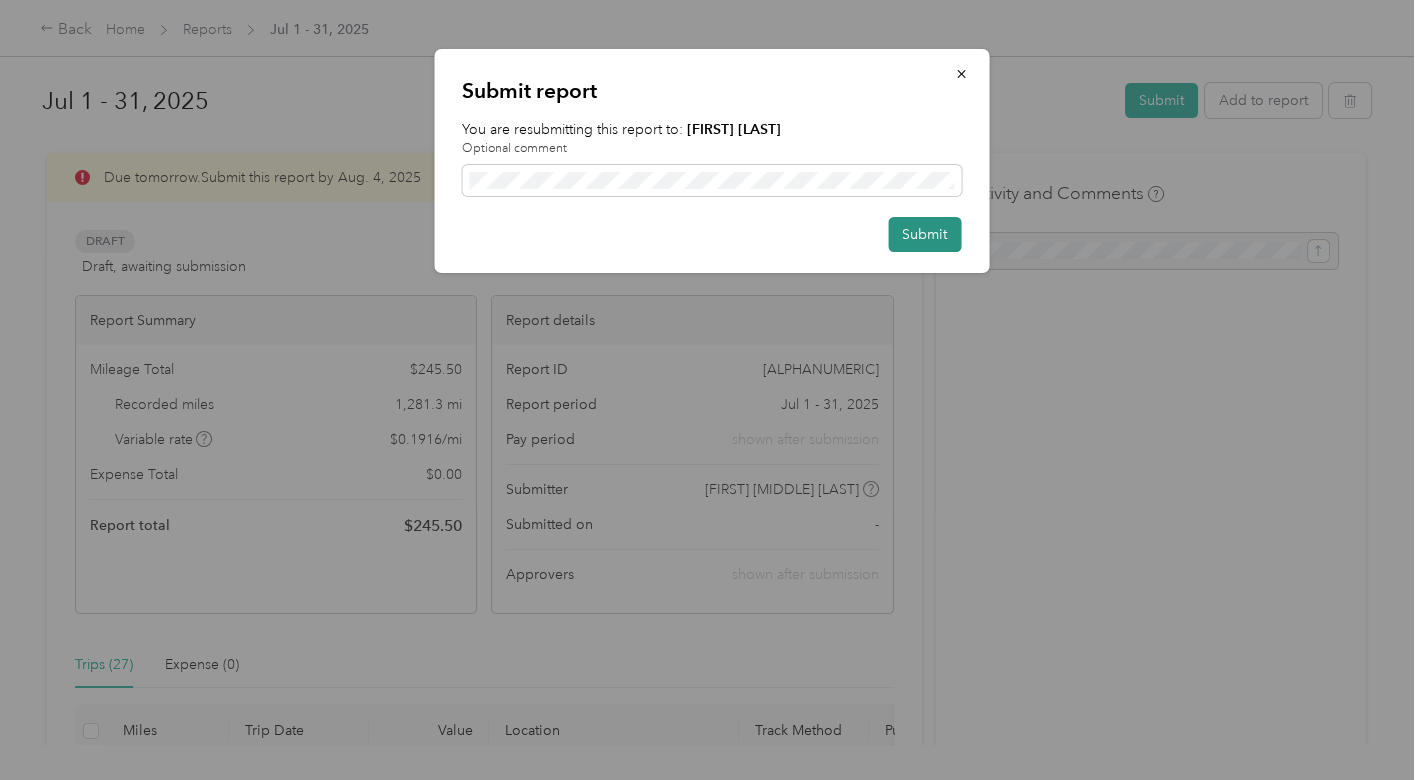 click on "Submit" at bounding box center (924, 234) 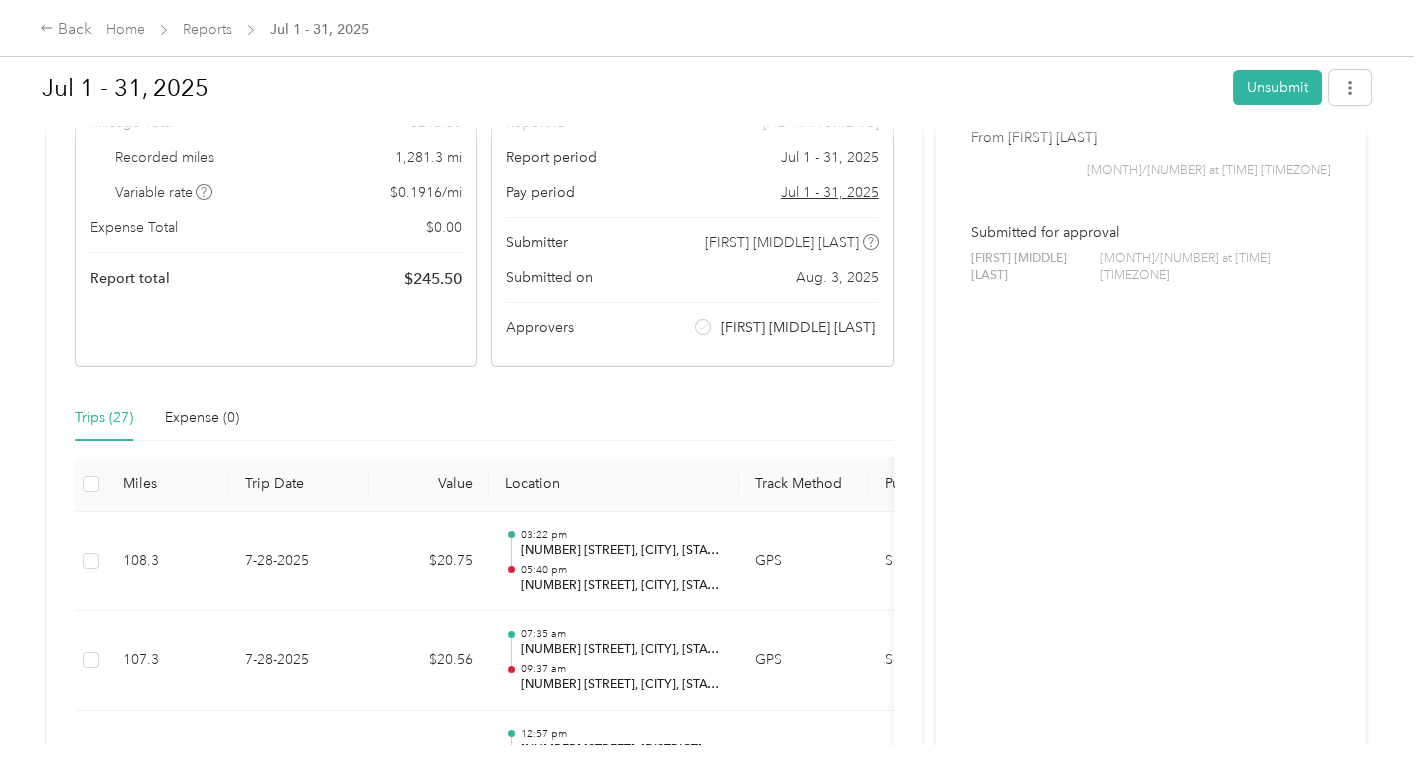 scroll, scrollTop: 0, scrollLeft: 0, axis: both 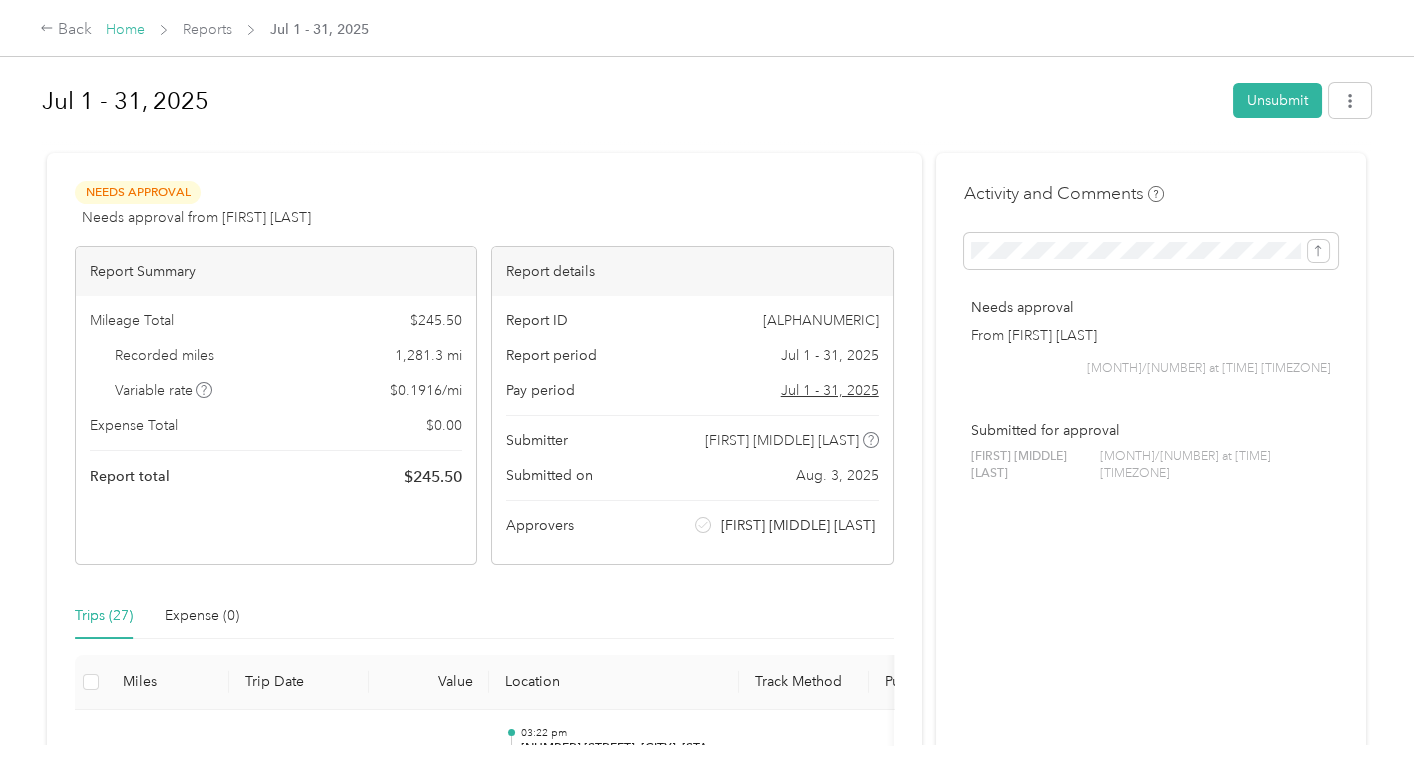 click on "Home" at bounding box center [125, 29] 